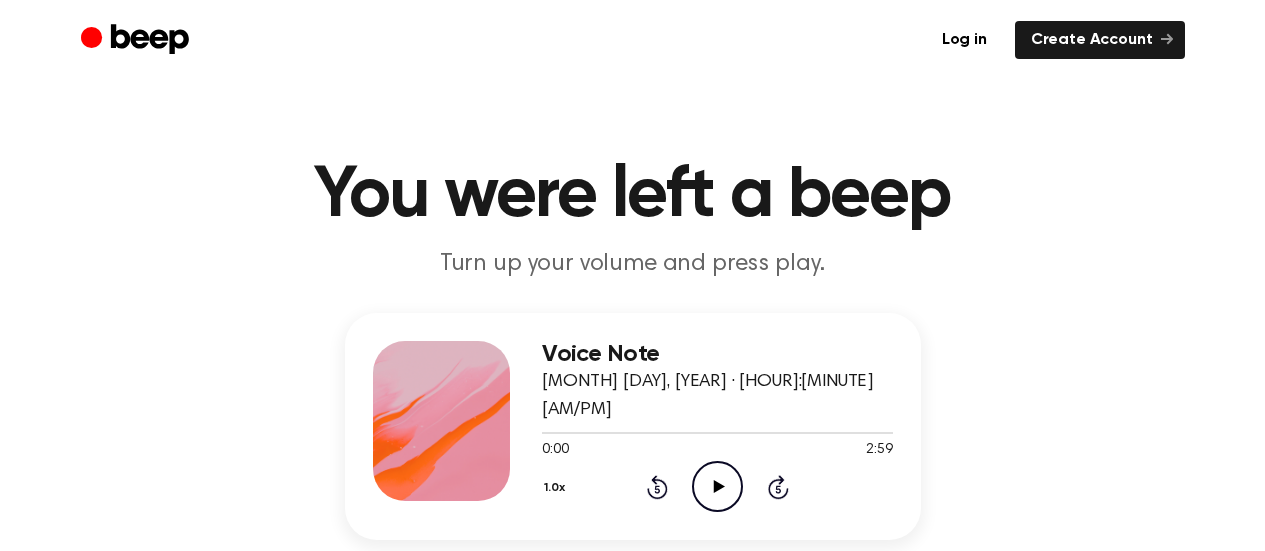 scroll, scrollTop: 0, scrollLeft: 0, axis: both 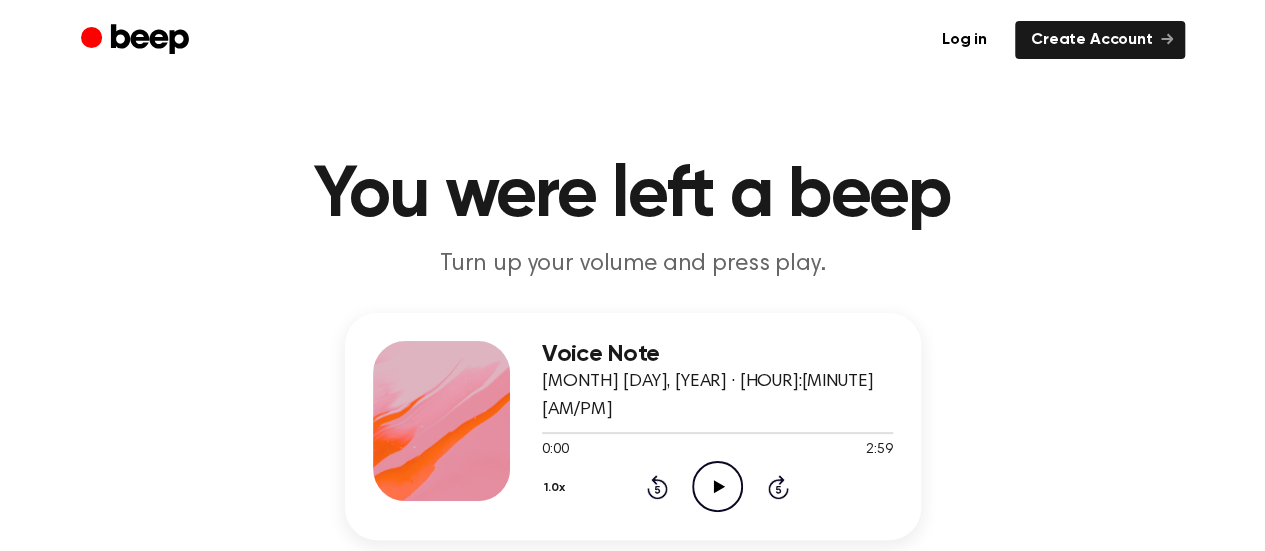 click on "Play Audio" at bounding box center [717, 486] 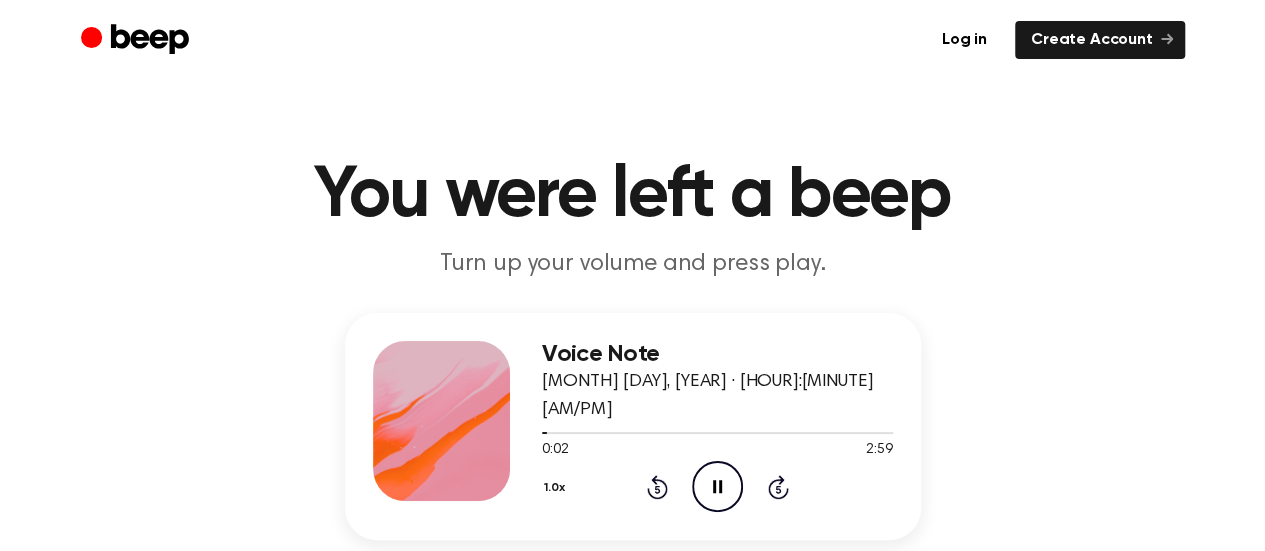 click on "1.0x" at bounding box center [557, 488] 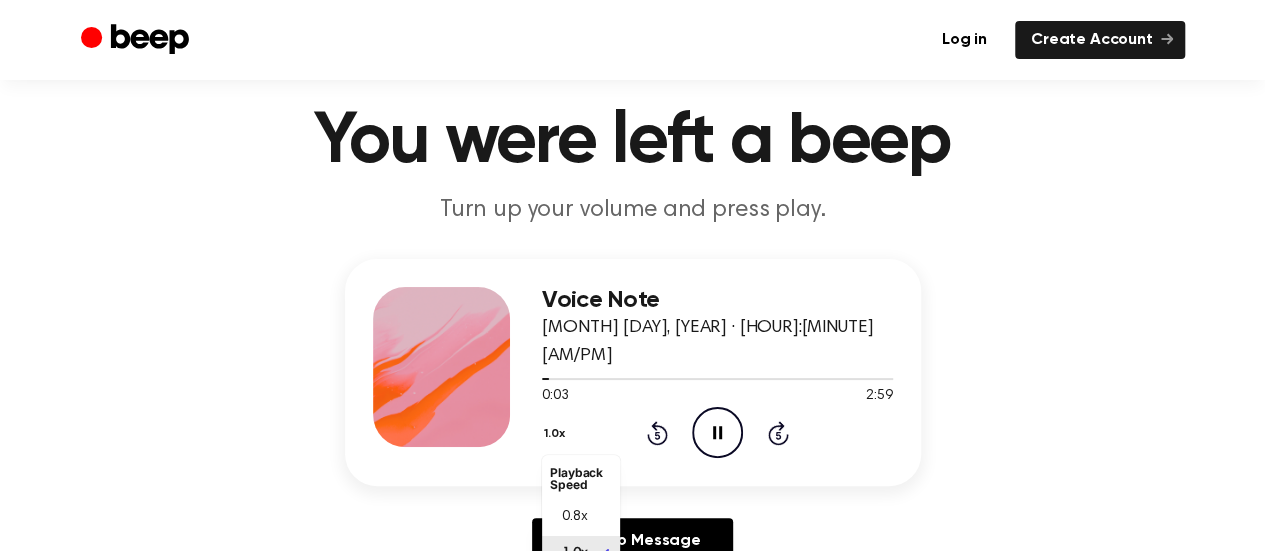 scroll, scrollTop: 9, scrollLeft: 0, axis: vertical 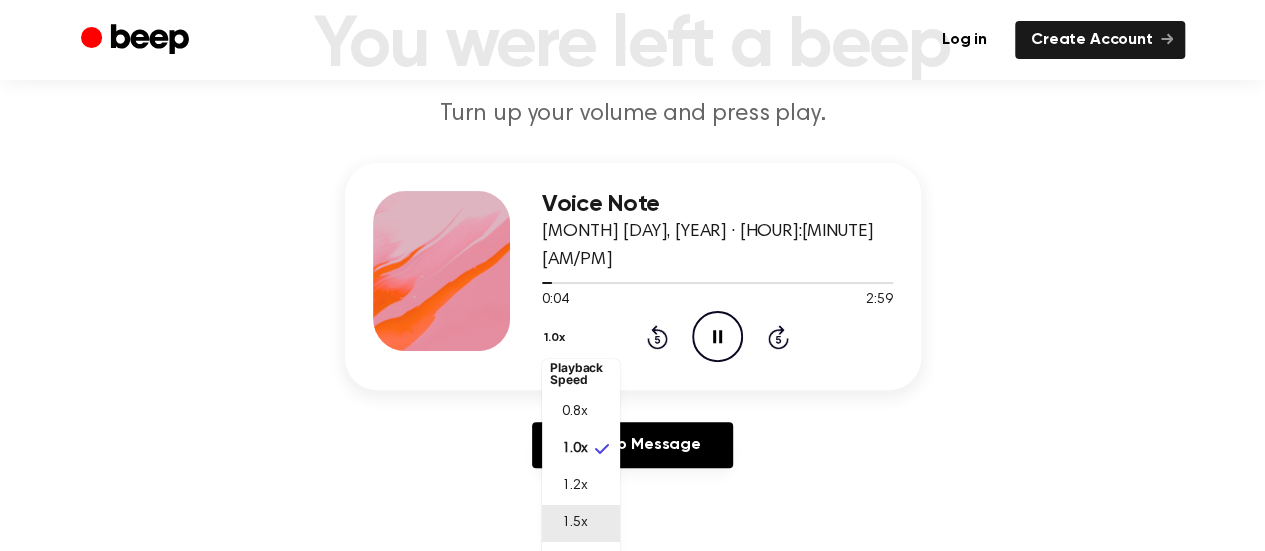 click on "1.5x" at bounding box center (574, 523) 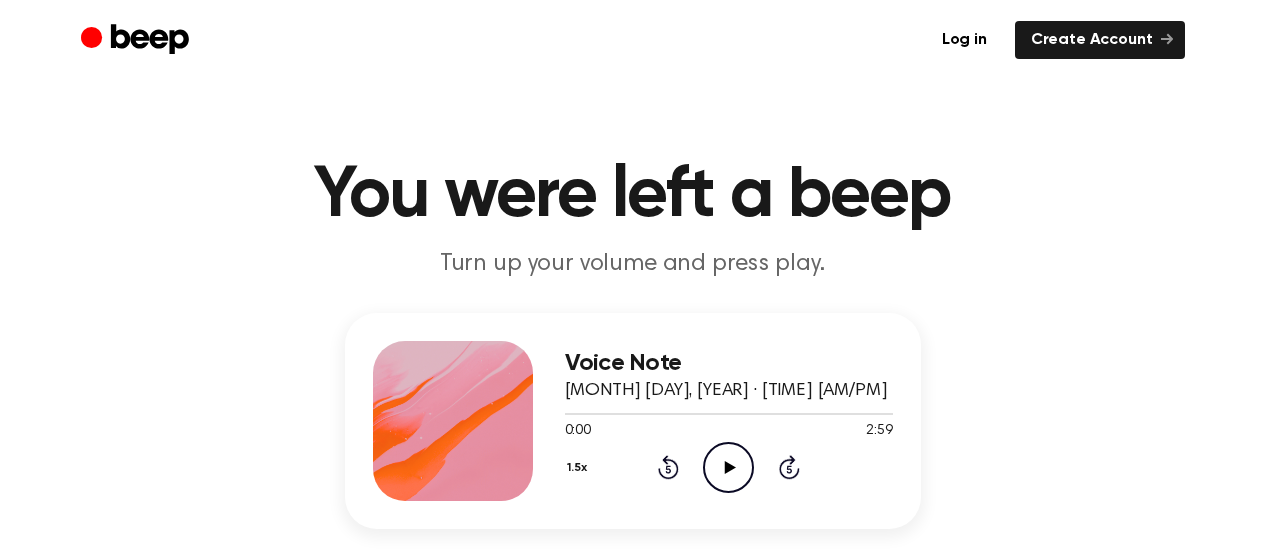 scroll, scrollTop: 0, scrollLeft: 0, axis: both 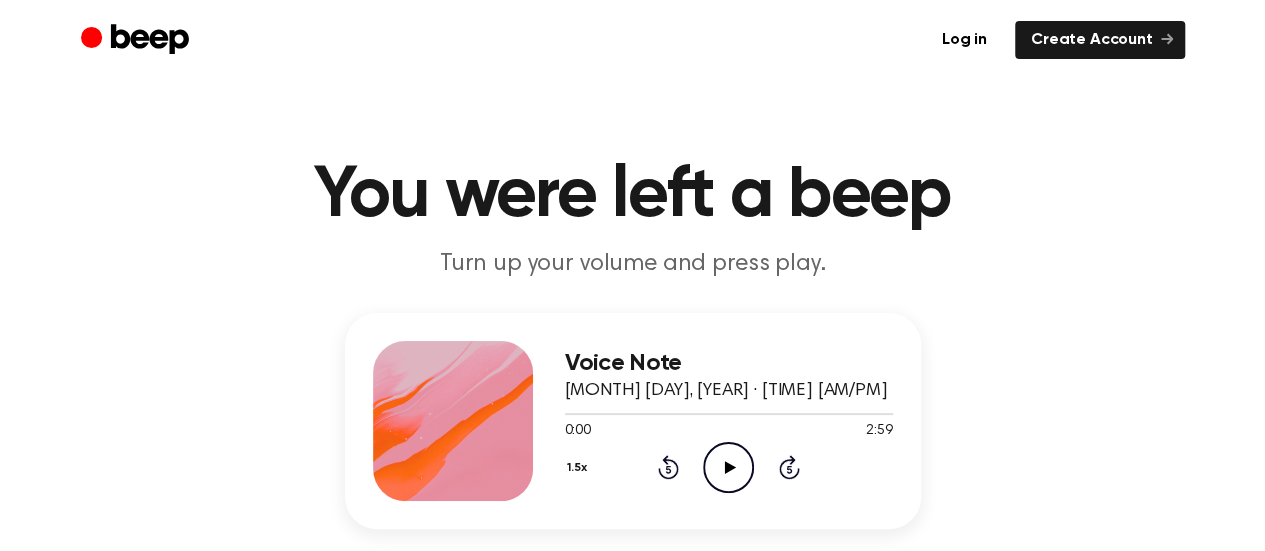 click on "Play Audio" at bounding box center [728, 467] 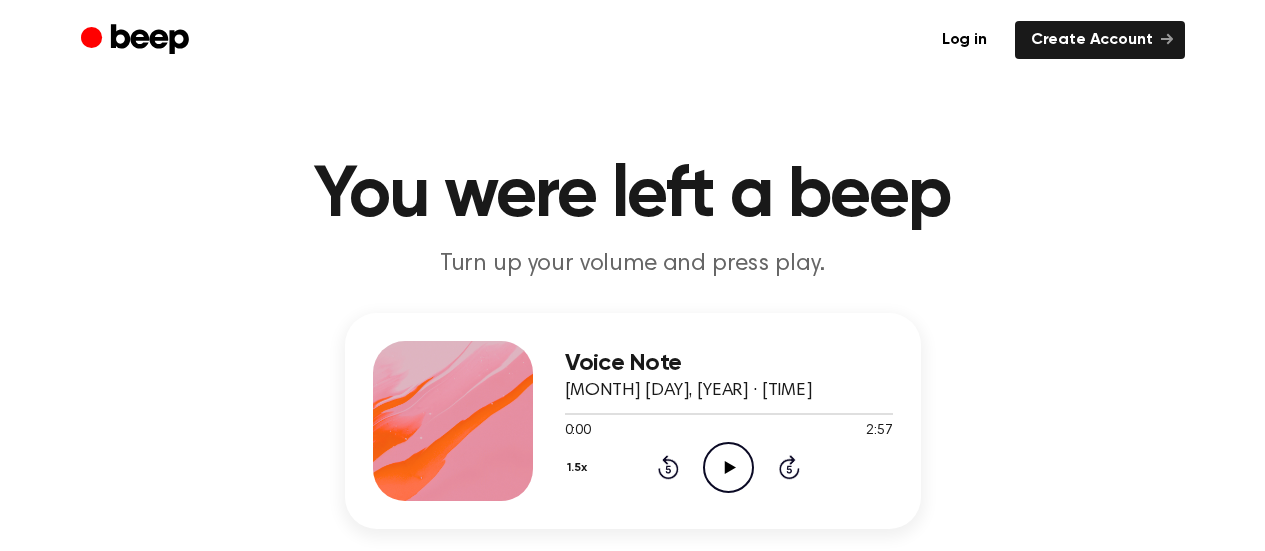 scroll, scrollTop: 0, scrollLeft: 0, axis: both 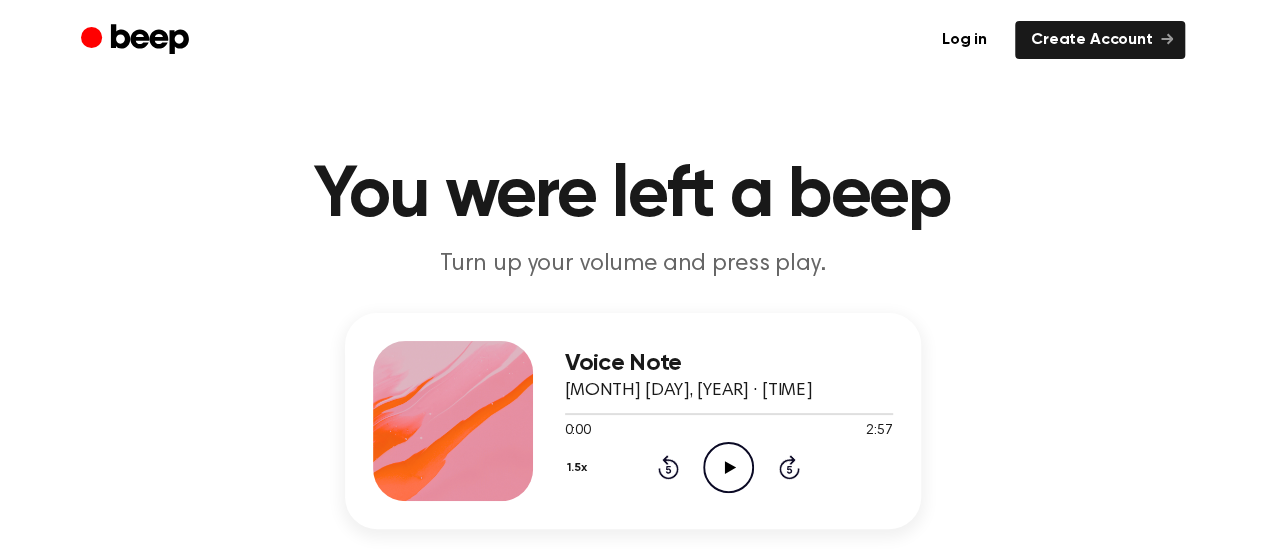 click at bounding box center (730, 467) 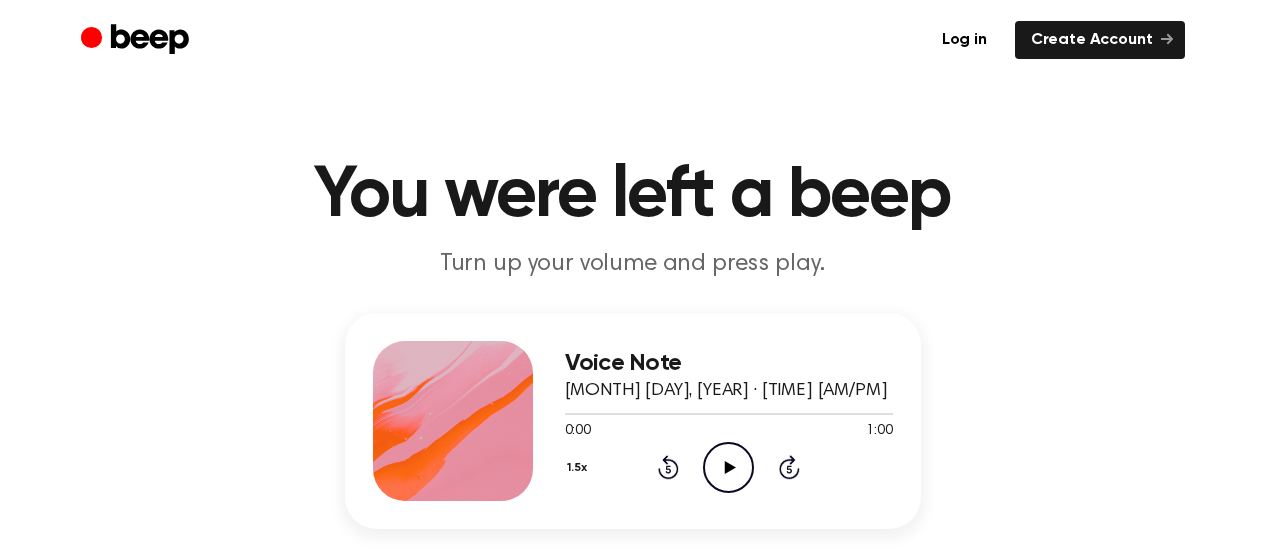 scroll, scrollTop: 0, scrollLeft: 0, axis: both 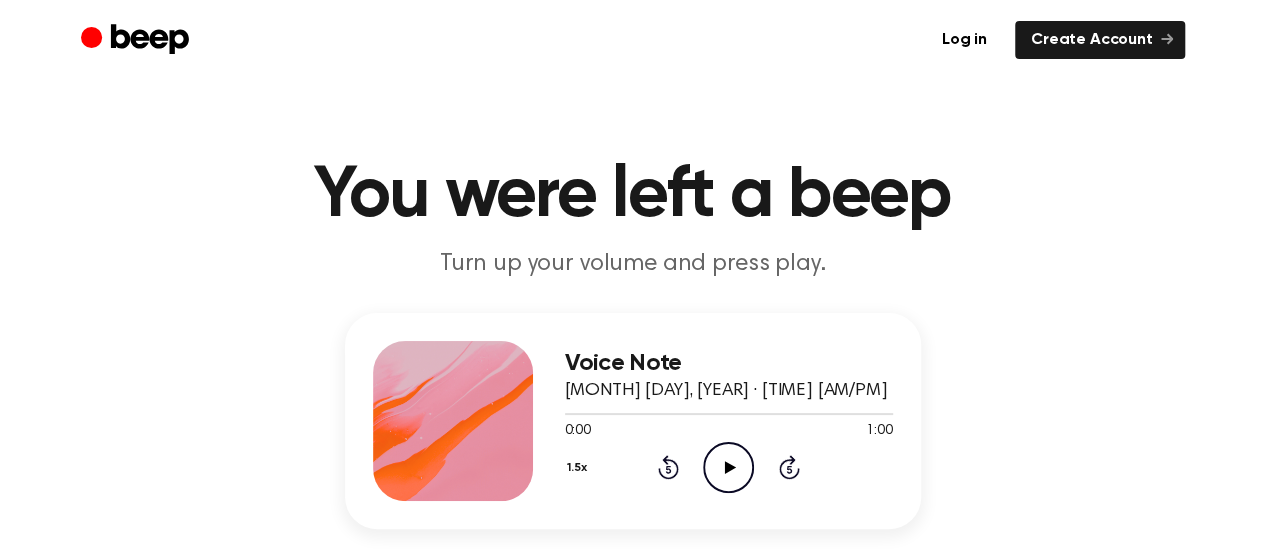 click on "Play Audio" at bounding box center [728, 467] 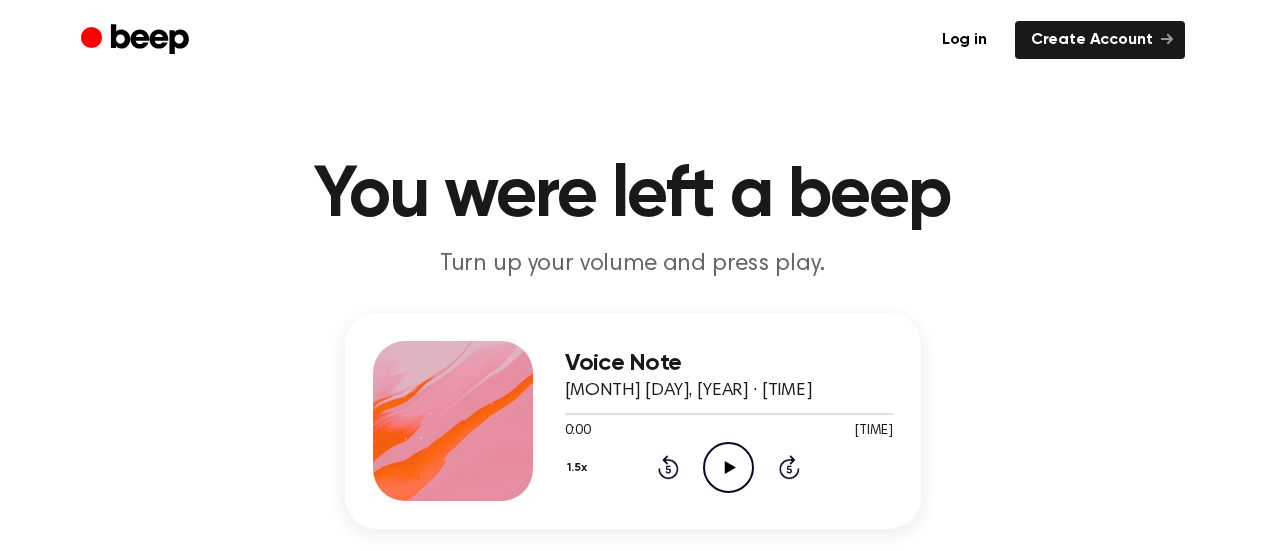 scroll, scrollTop: 0, scrollLeft: 0, axis: both 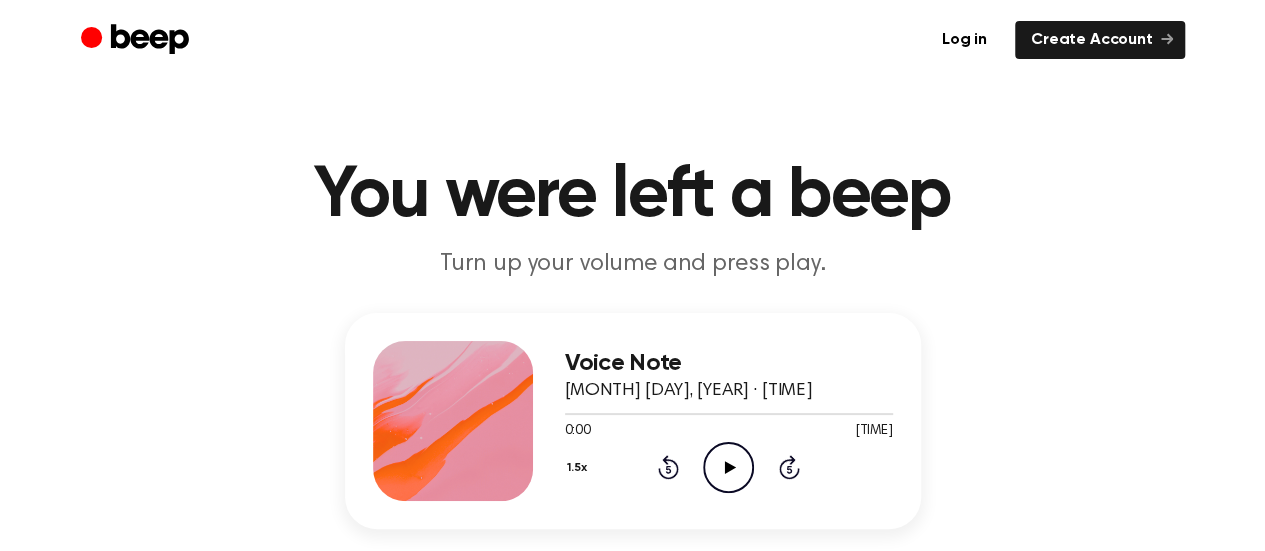 click on "Play Audio" at bounding box center (728, 467) 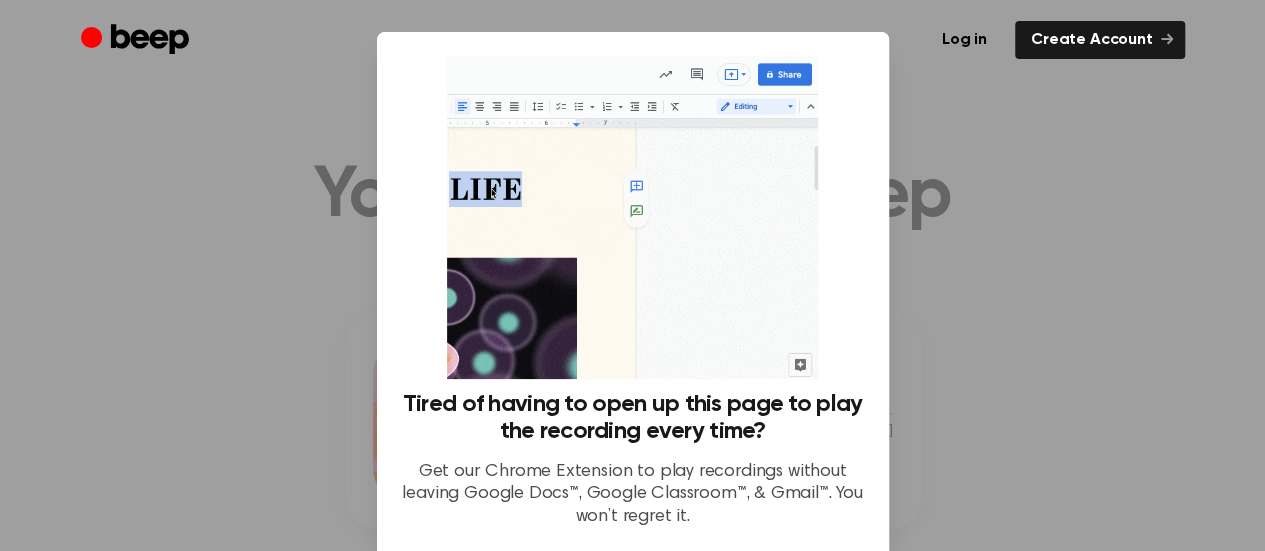 click at bounding box center [632, 275] 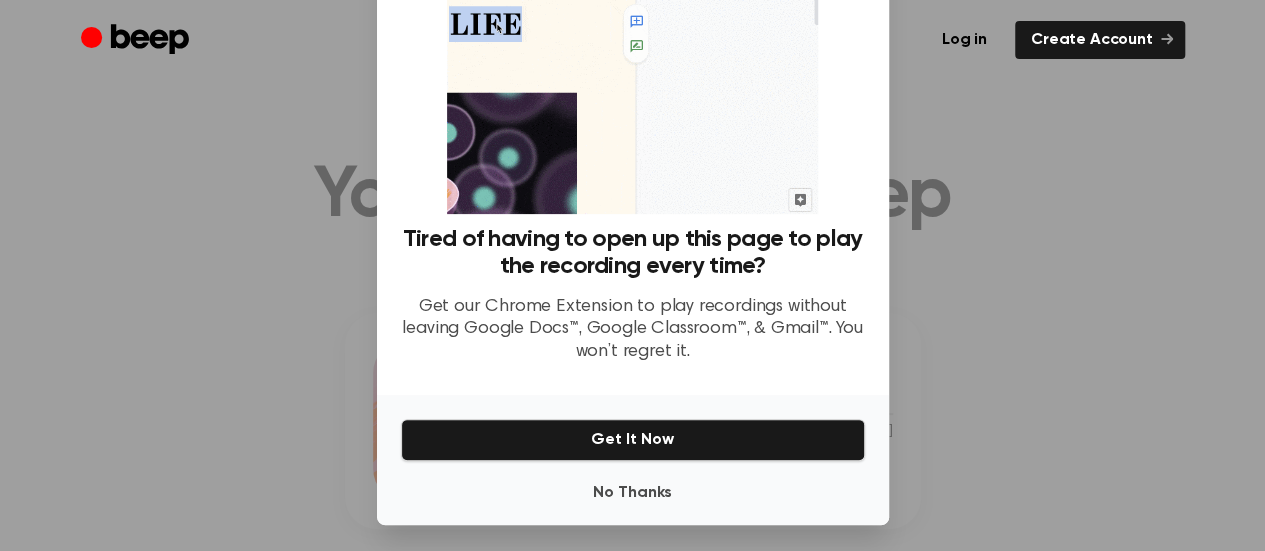 scroll, scrollTop: 170, scrollLeft: 0, axis: vertical 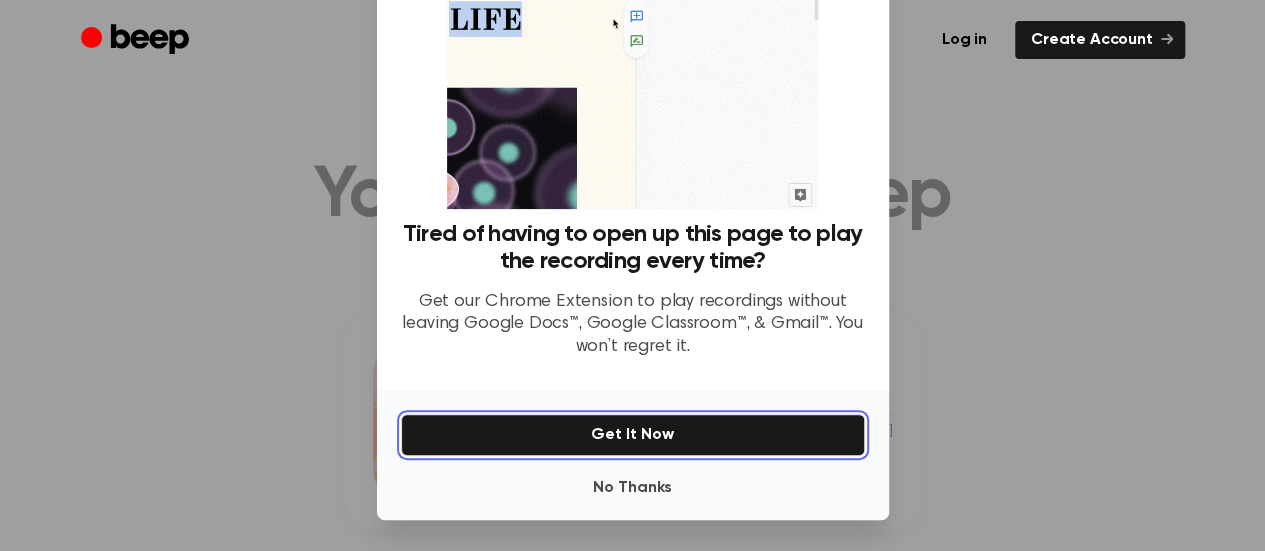 click on "Get It Now" at bounding box center [633, 435] 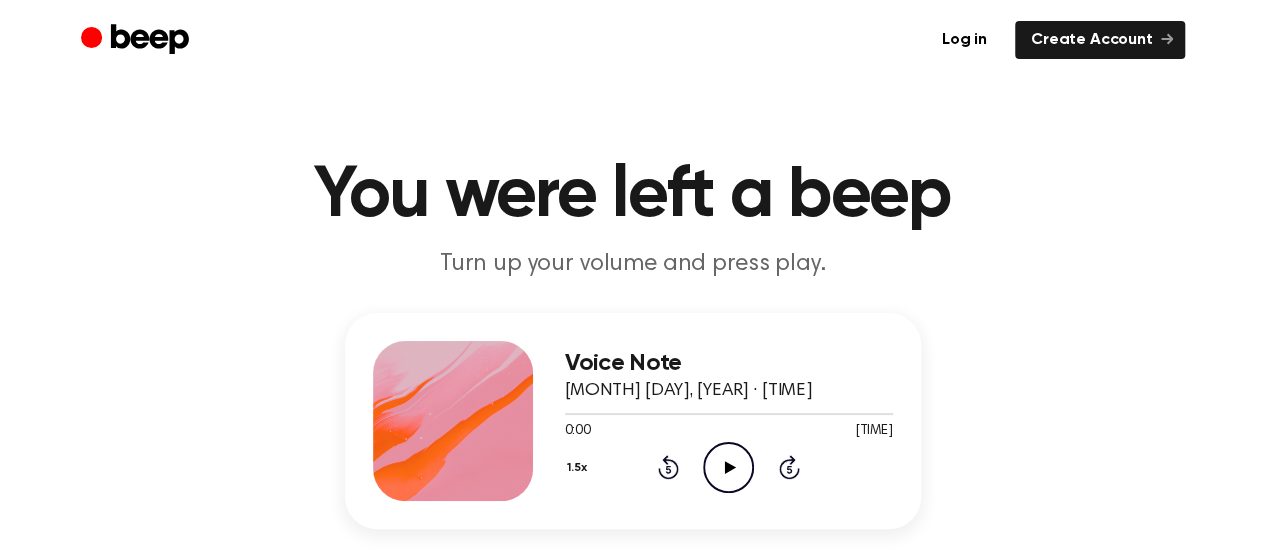 click on "Play Audio" at bounding box center (728, 467) 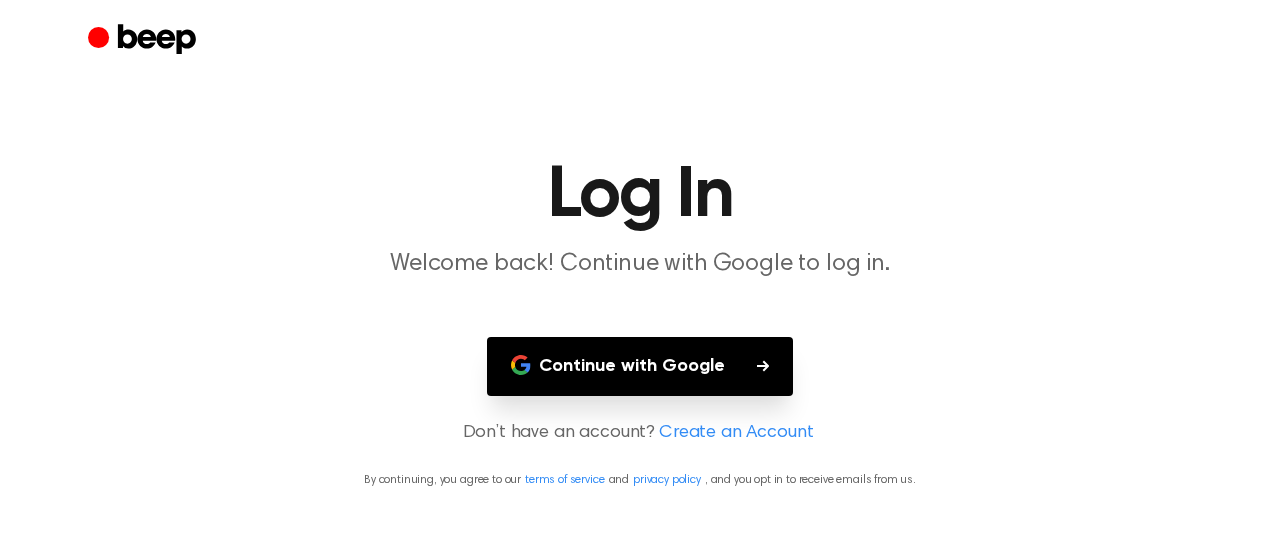 scroll, scrollTop: 0, scrollLeft: 0, axis: both 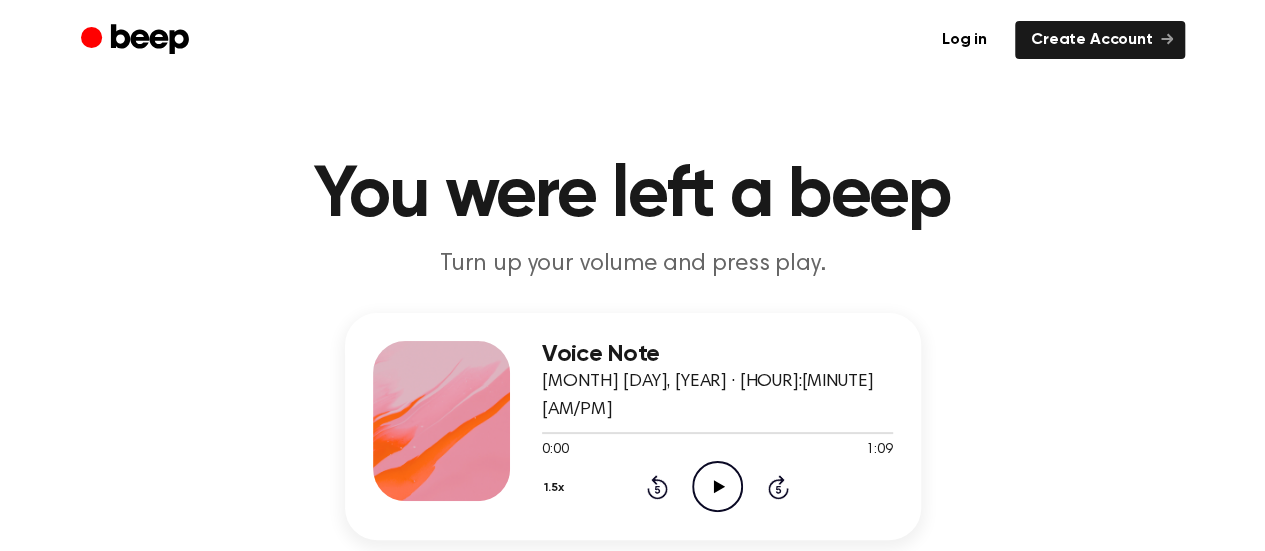 click on "Play Audio" at bounding box center [717, 486] 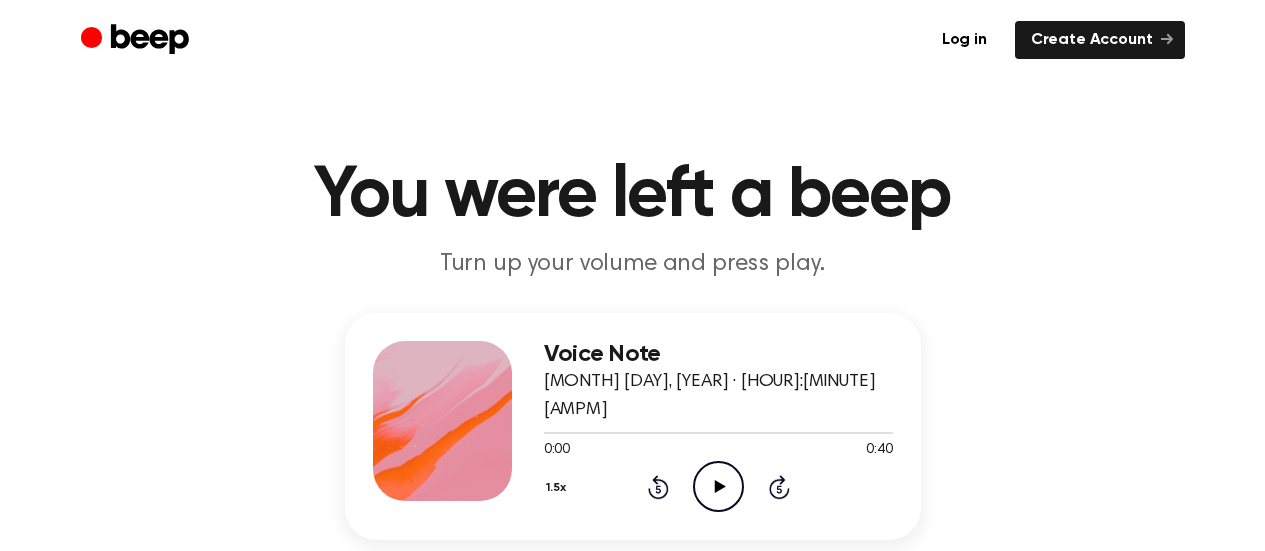 scroll, scrollTop: 0, scrollLeft: 0, axis: both 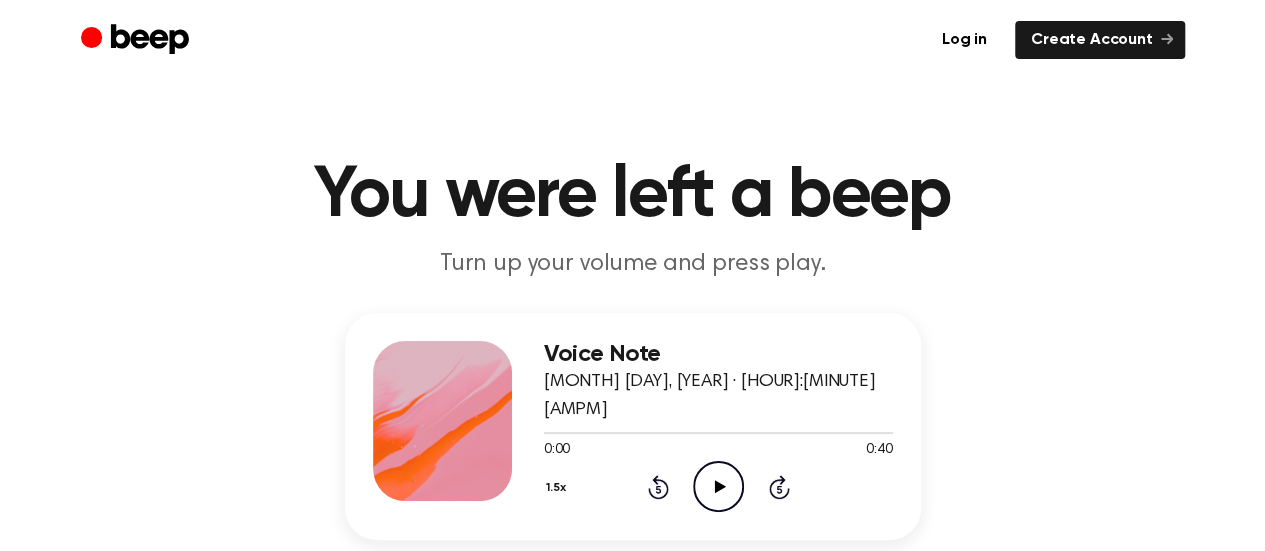 click on "Play Audio" at bounding box center (718, 486) 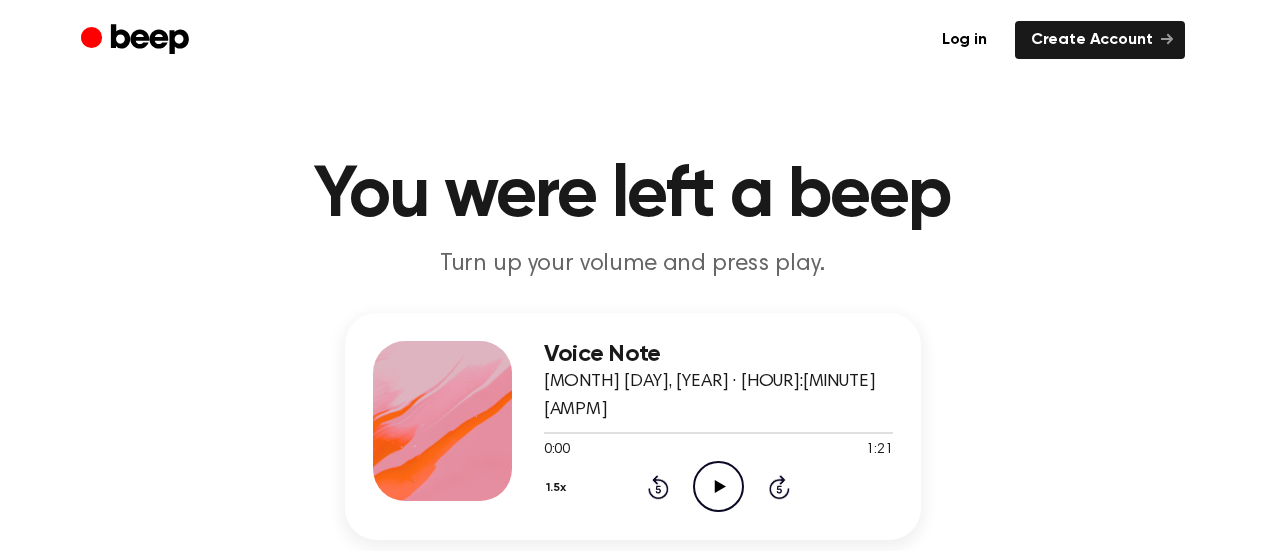 scroll, scrollTop: 0, scrollLeft: 0, axis: both 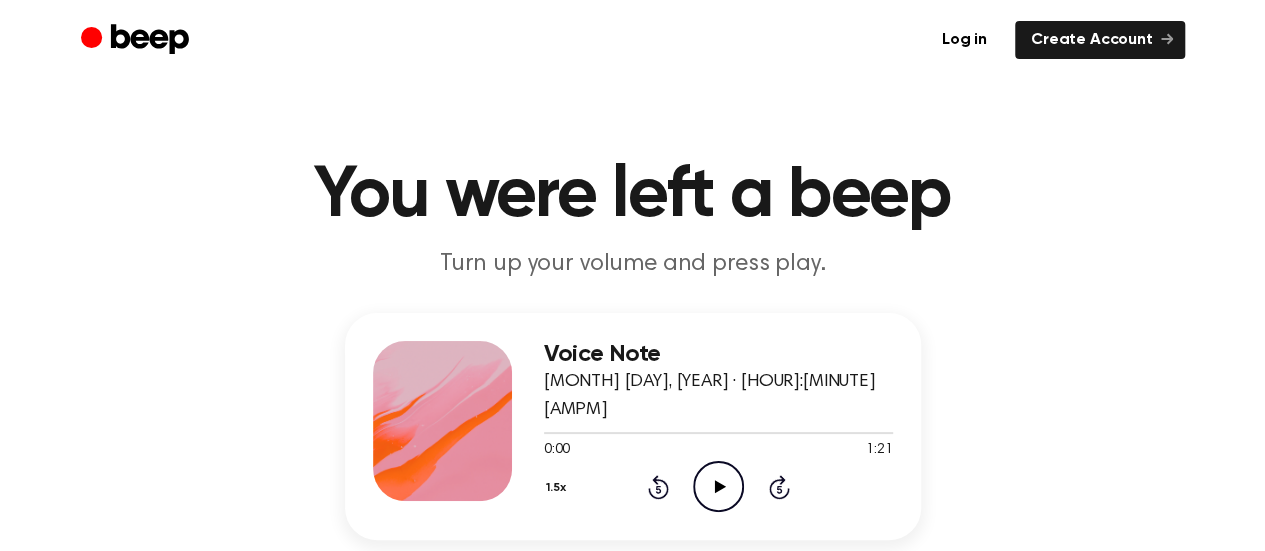 click on "Play Audio" at bounding box center [718, 486] 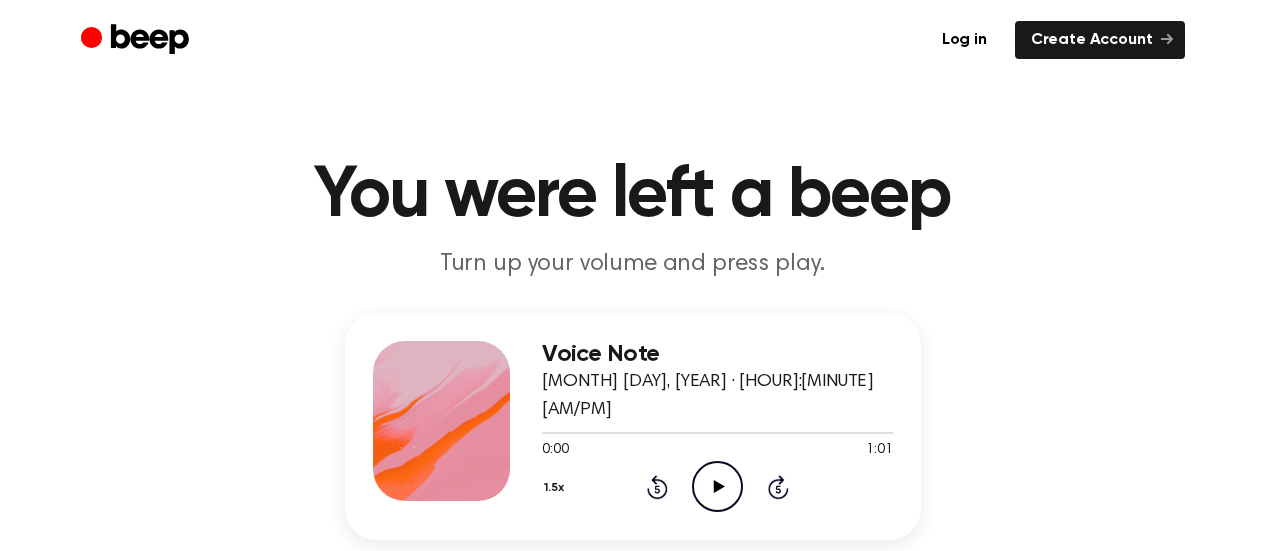 scroll, scrollTop: 0, scrollLeft: 0, axis: both 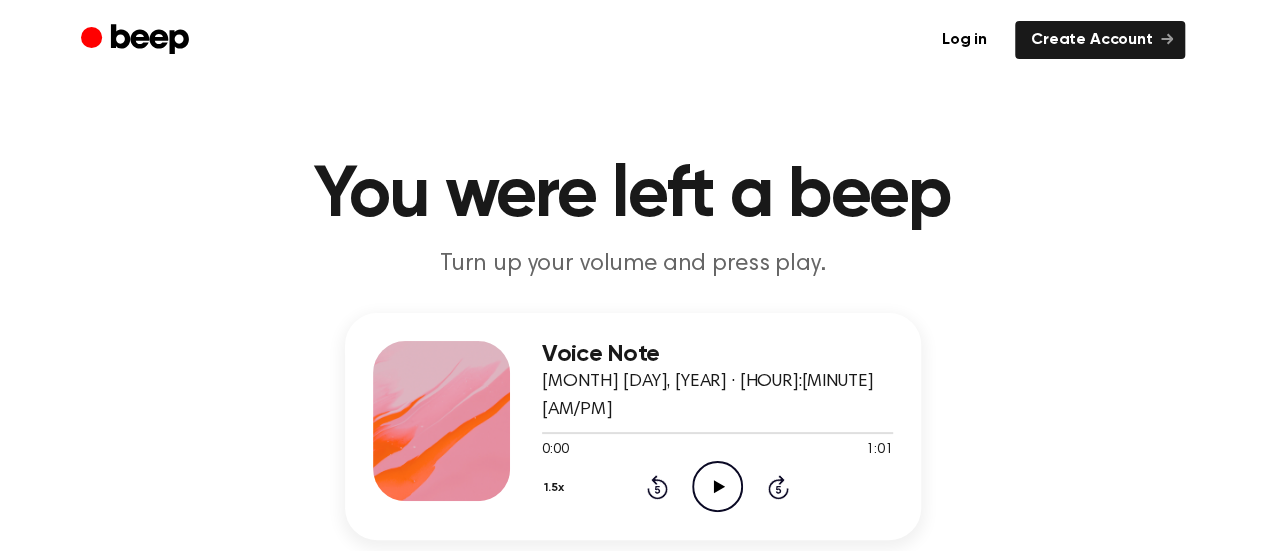 click at bounding box center (717, 486) 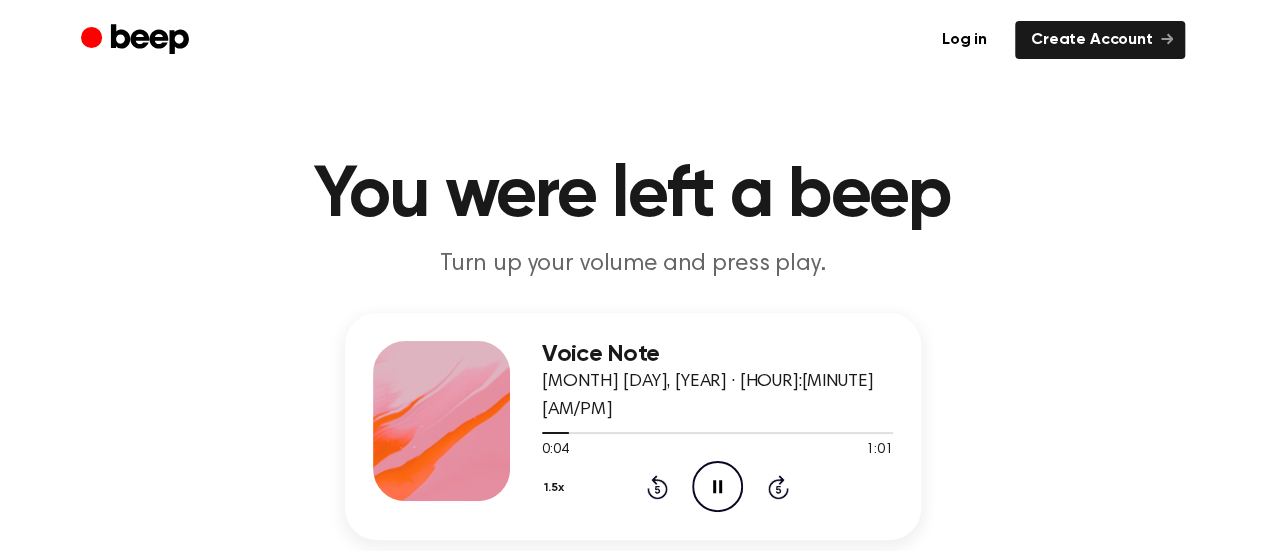 click on "[MONTH] [DAY], [YEAR] · [HOUR]:[MINUTE] [AM/PM]" at bounding box center [708, 396] 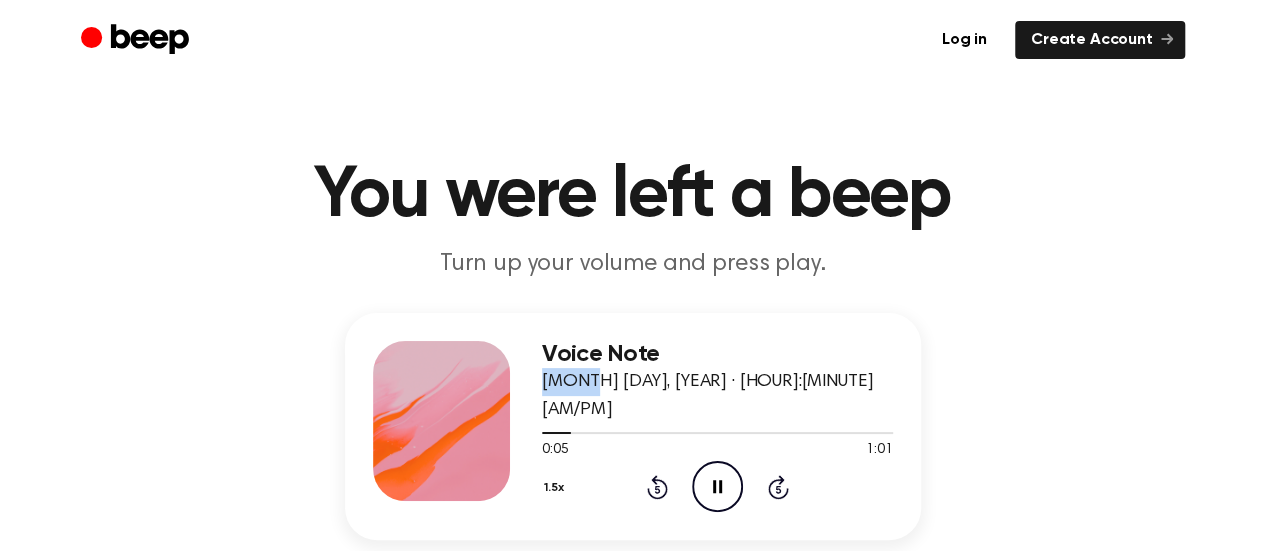 click on "June 8, 2025 · 08:37 PM" at bounding box center (708, 396) 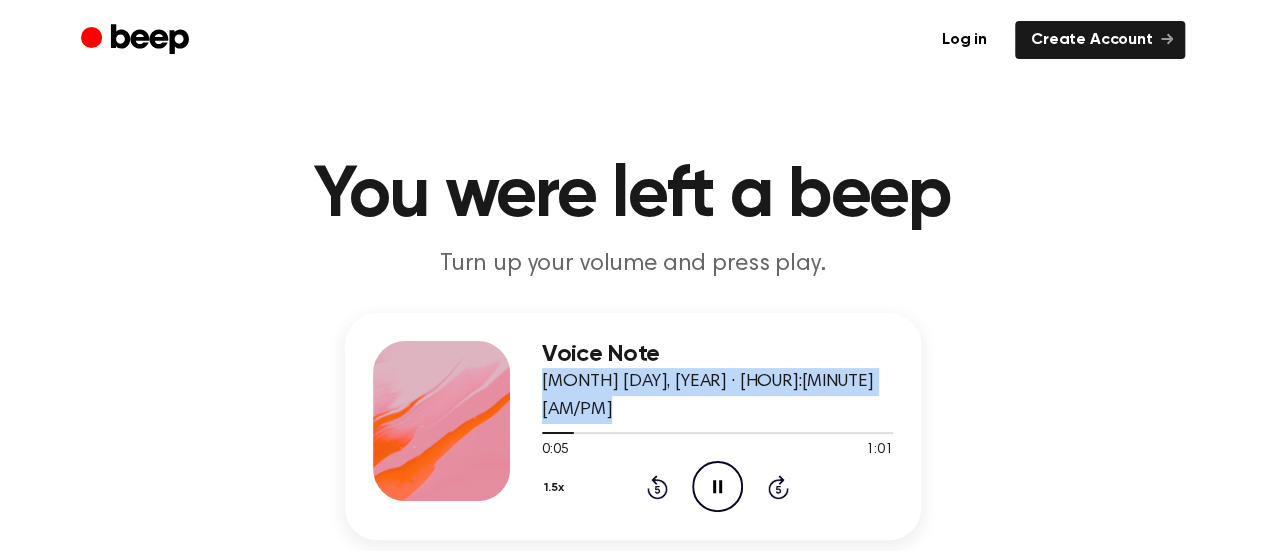 click on "June 8, 2025 · 08:37 PM" at bounding box center (708, 396) 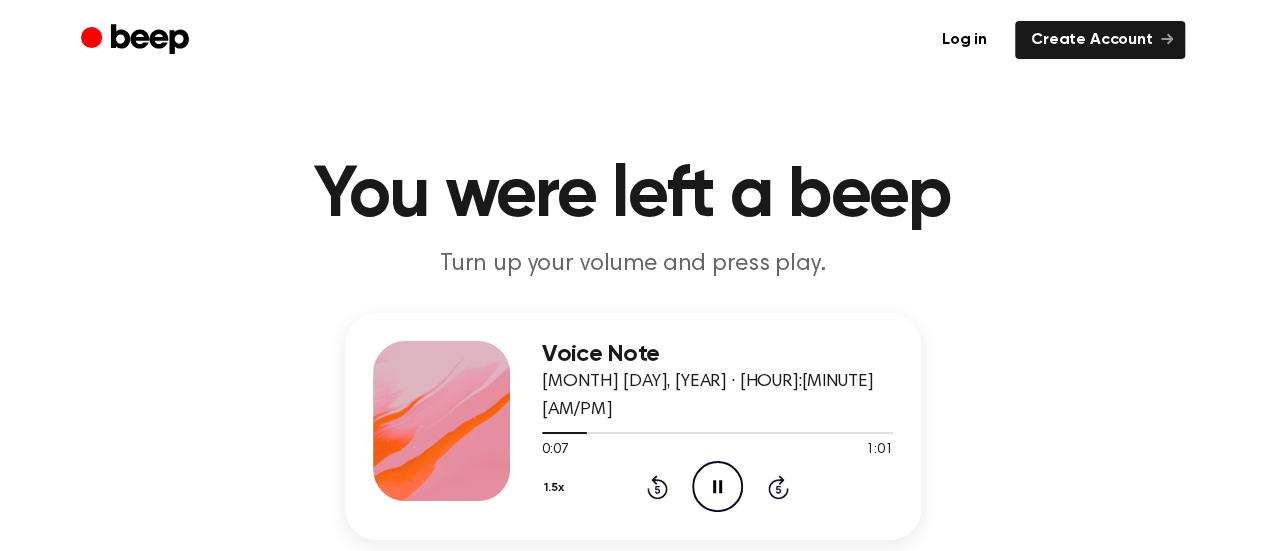 click on "Voice Note" at bounding box center [717, 354] 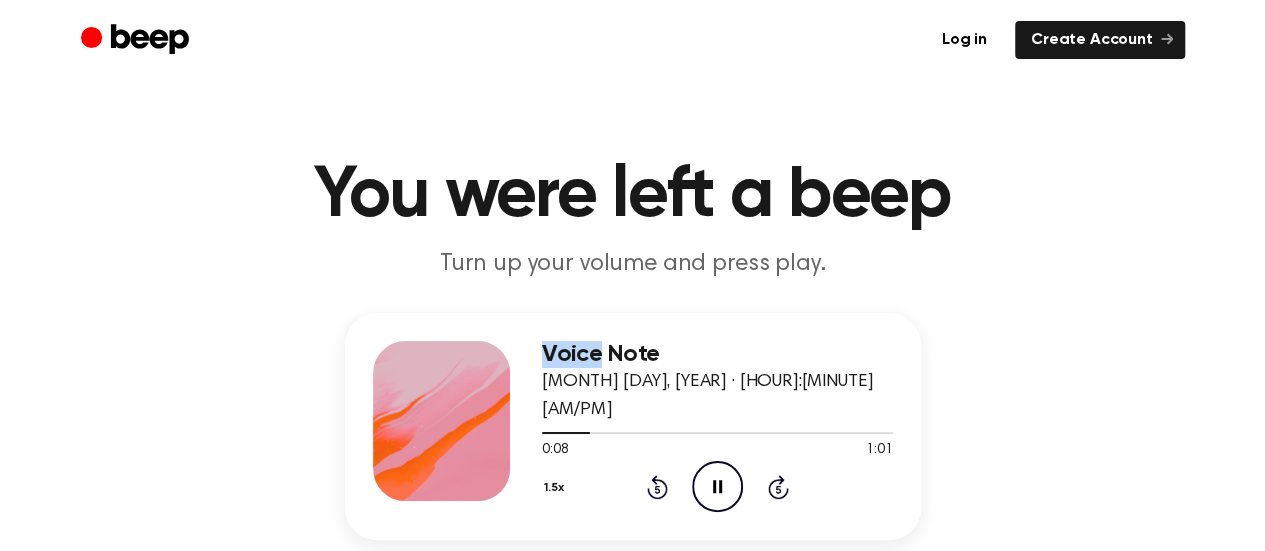 click on "Voice Note" at bounding box center (717, 354) 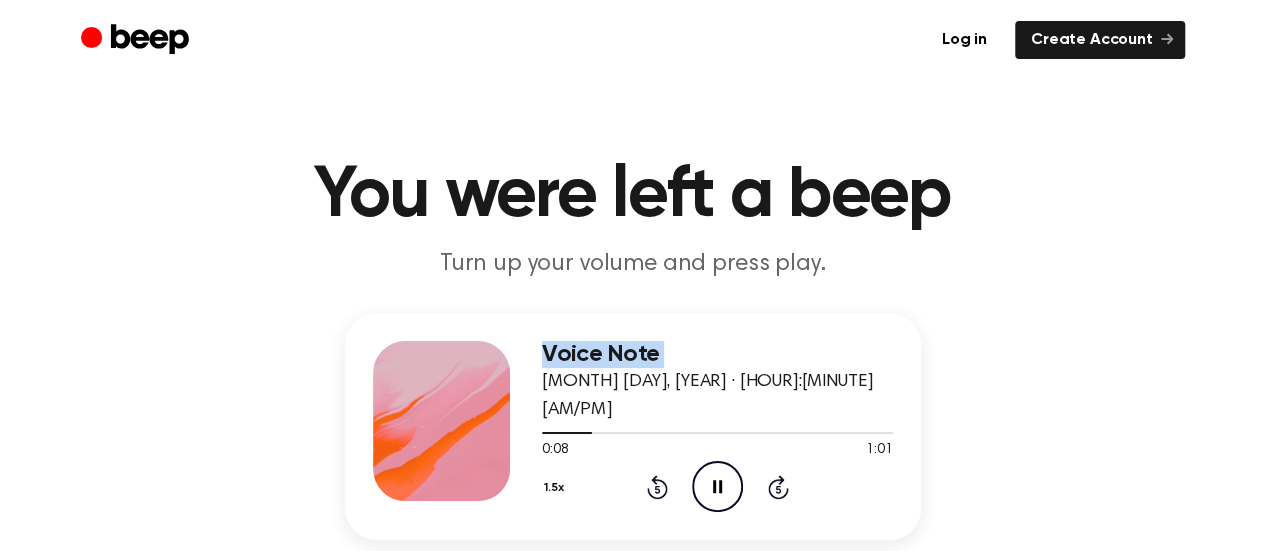 click on "Voice Note" at bounding box center (717, 354) 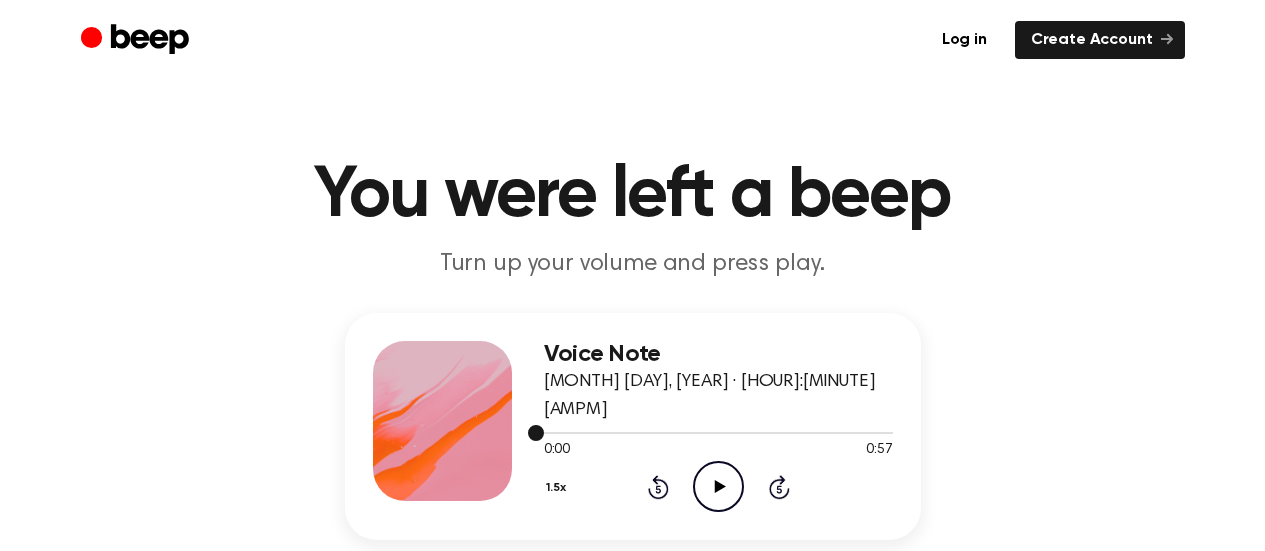 scroll, scrollTop: 0, scrollLeft: 0, axis: both 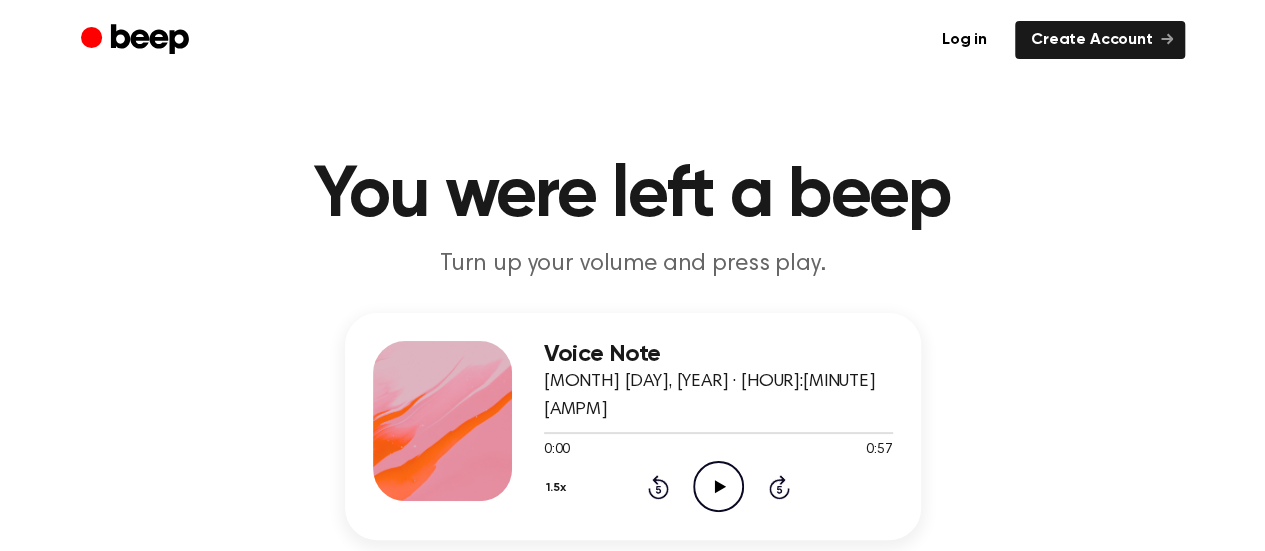 click on "Play Audio" at bounding box center [718, 486] 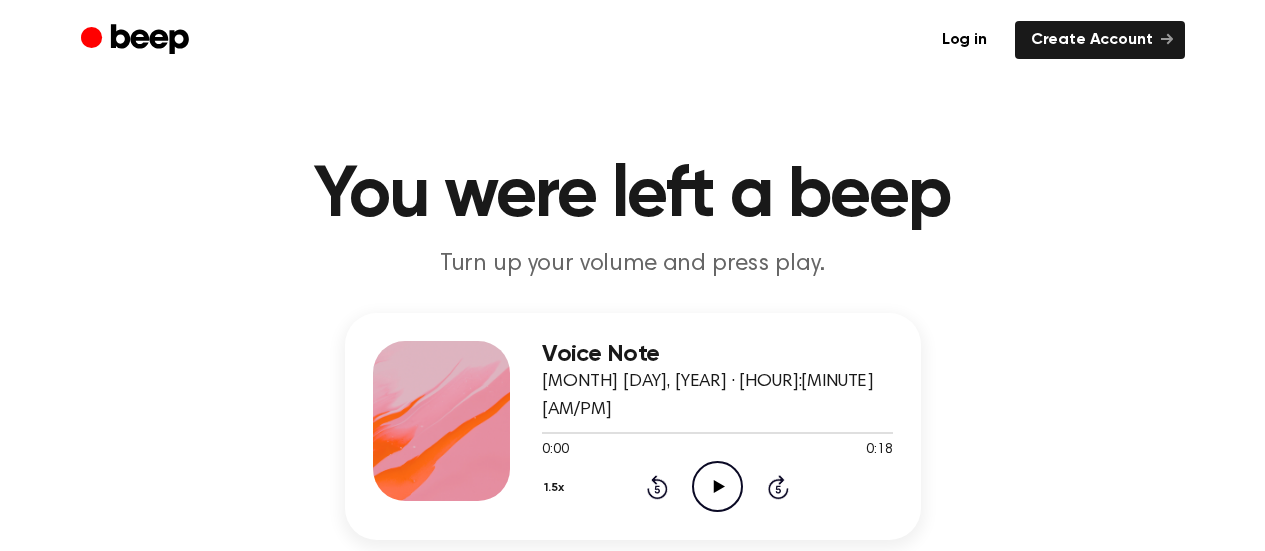 scroll, scrollTop: 0, scrollLeft: 0, axis: both 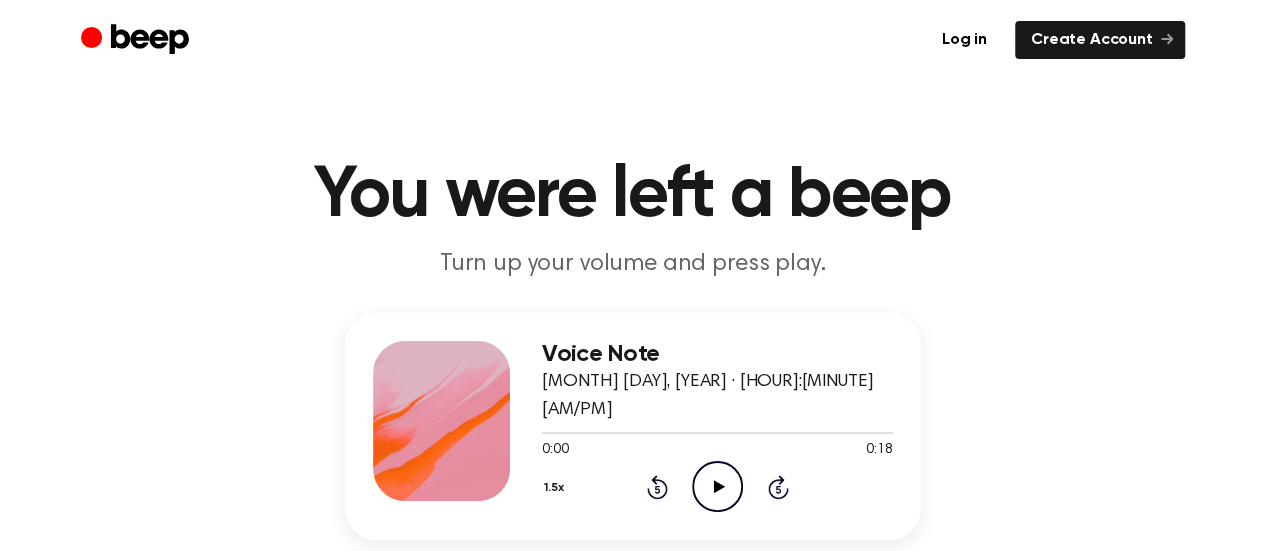 click on "Play Audio" at bounding box center [717, 486] 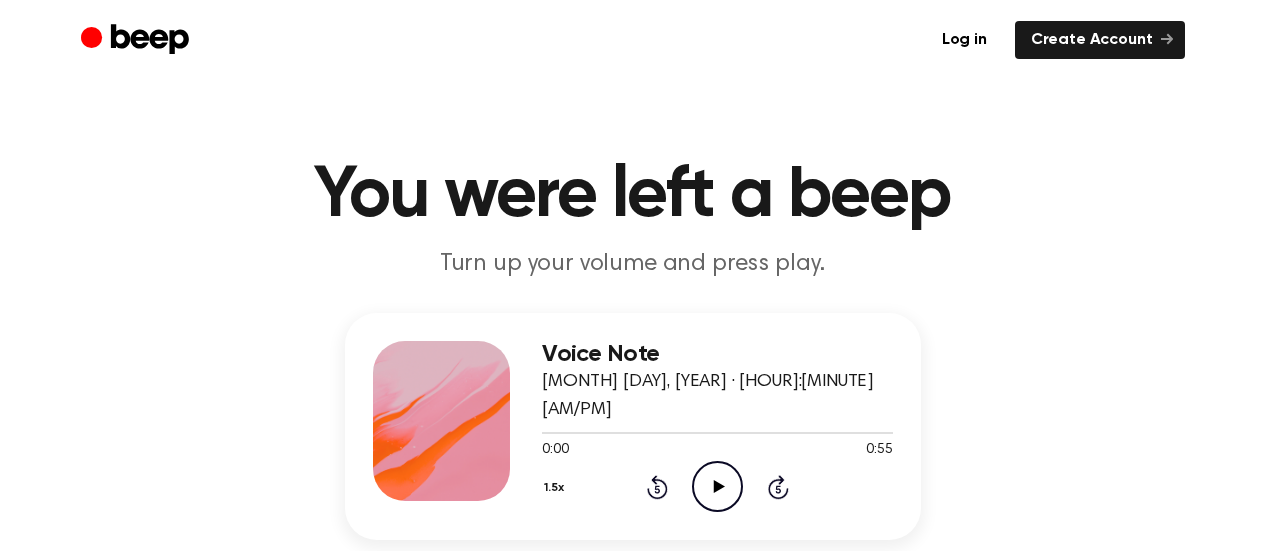 scroll, scrollTop: 0, scrollLeft: 0, axis: both 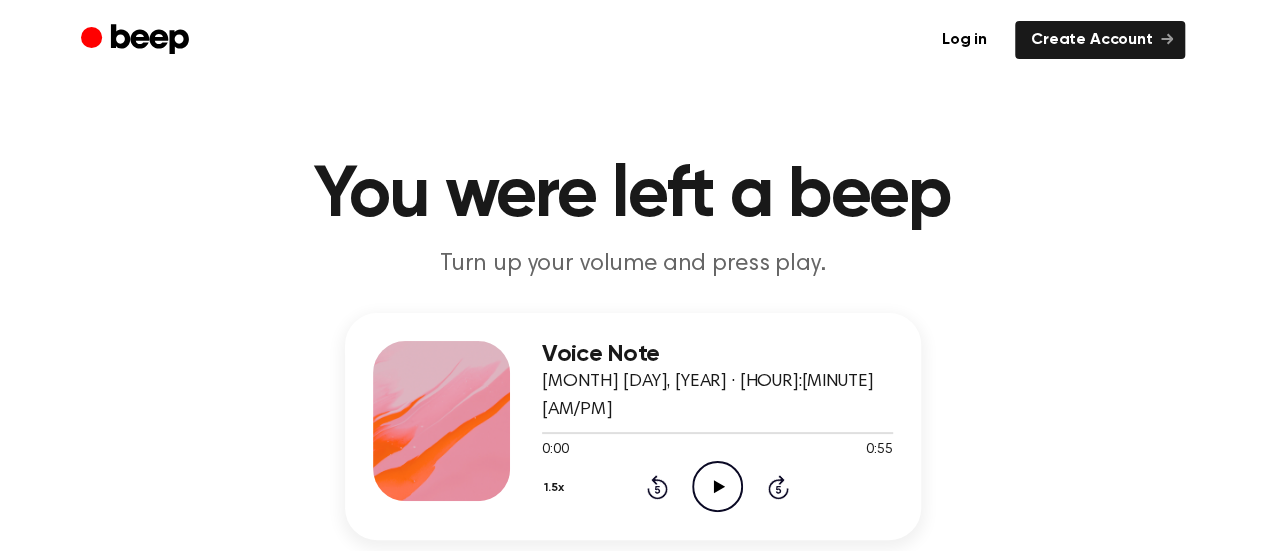 click on "Play Audio" at bounding box center (717, 486) 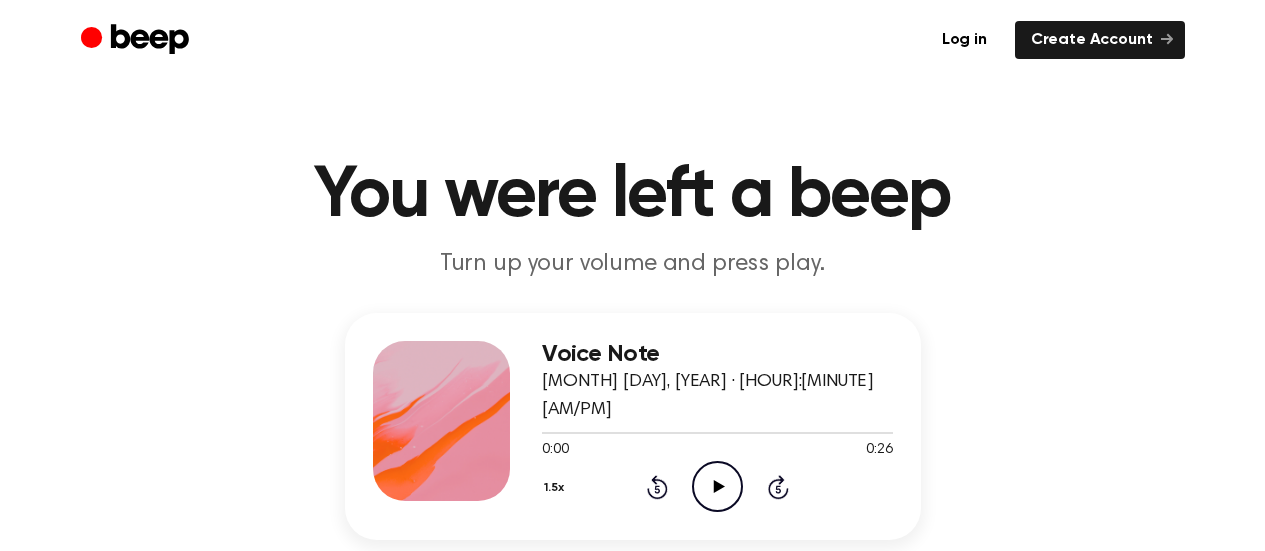 scroll, scrollTop: 0, scrollLeft: 0, axis: both 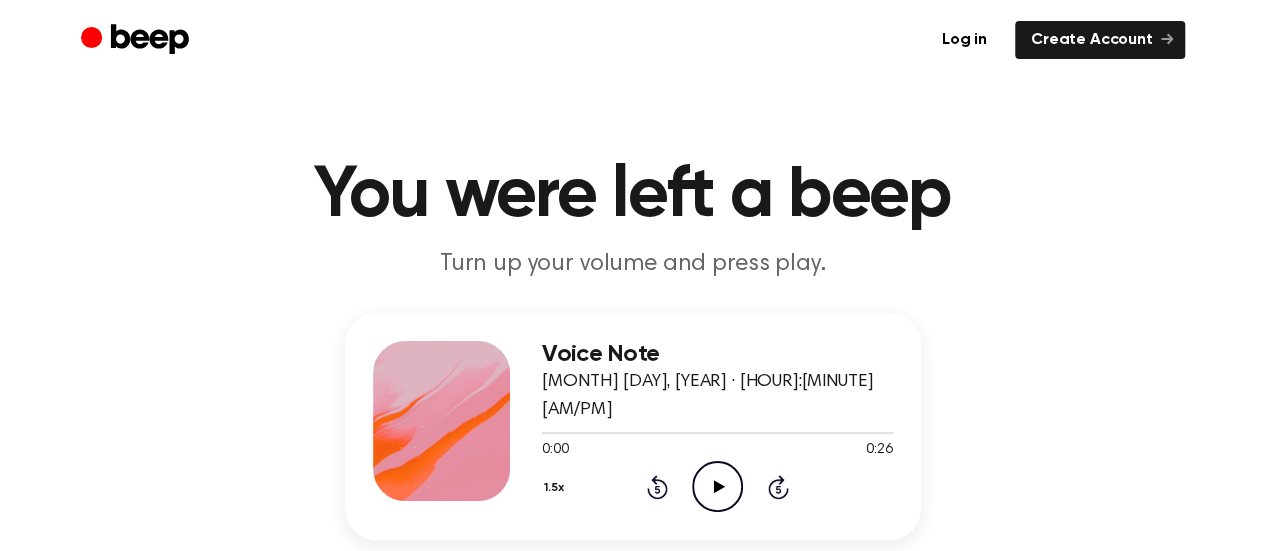 click on "Play Audio" at bounding box center (717, 486) 